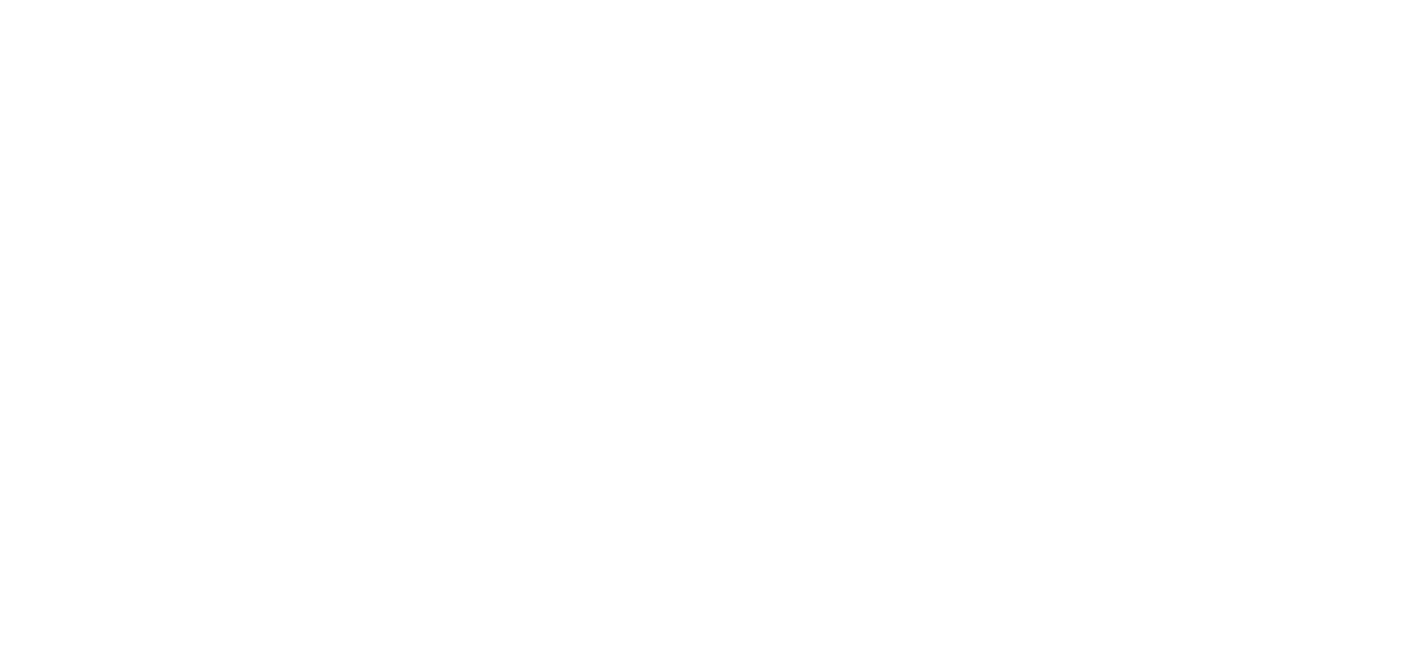 scroll, scrollTop: 0, scrollLeft: 0, axis: both 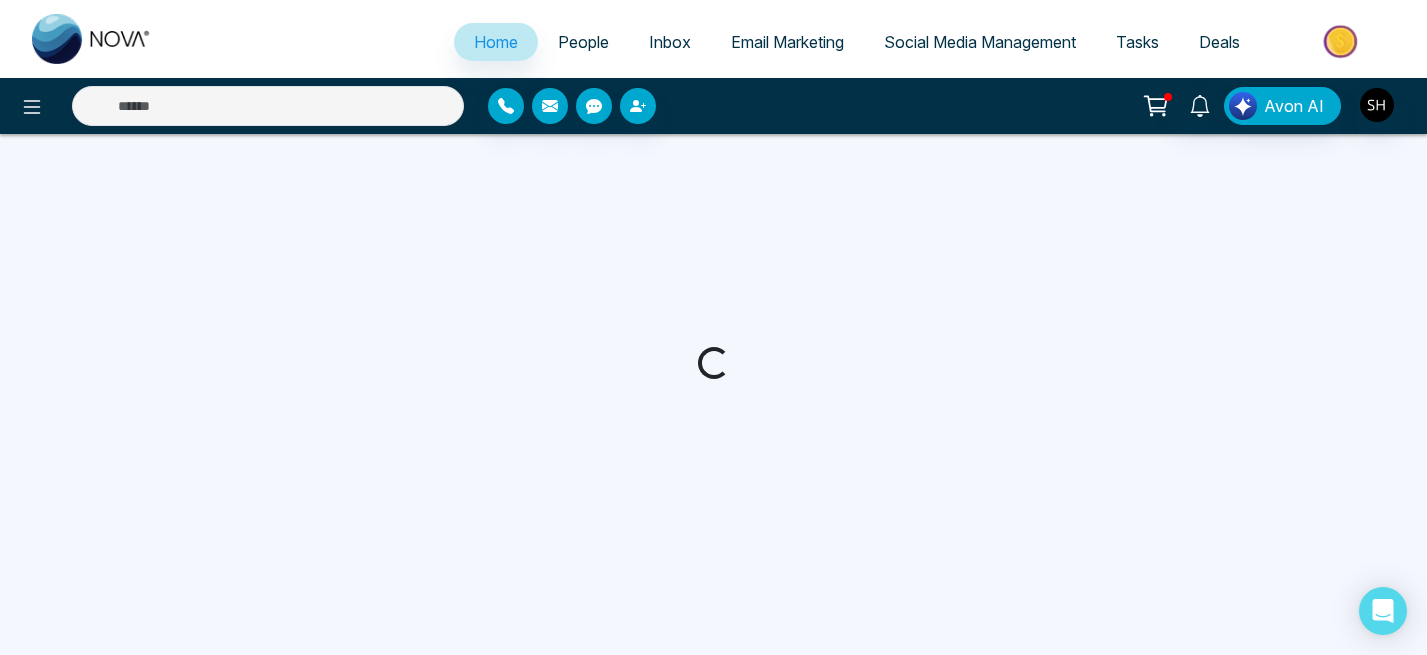 select on "*" 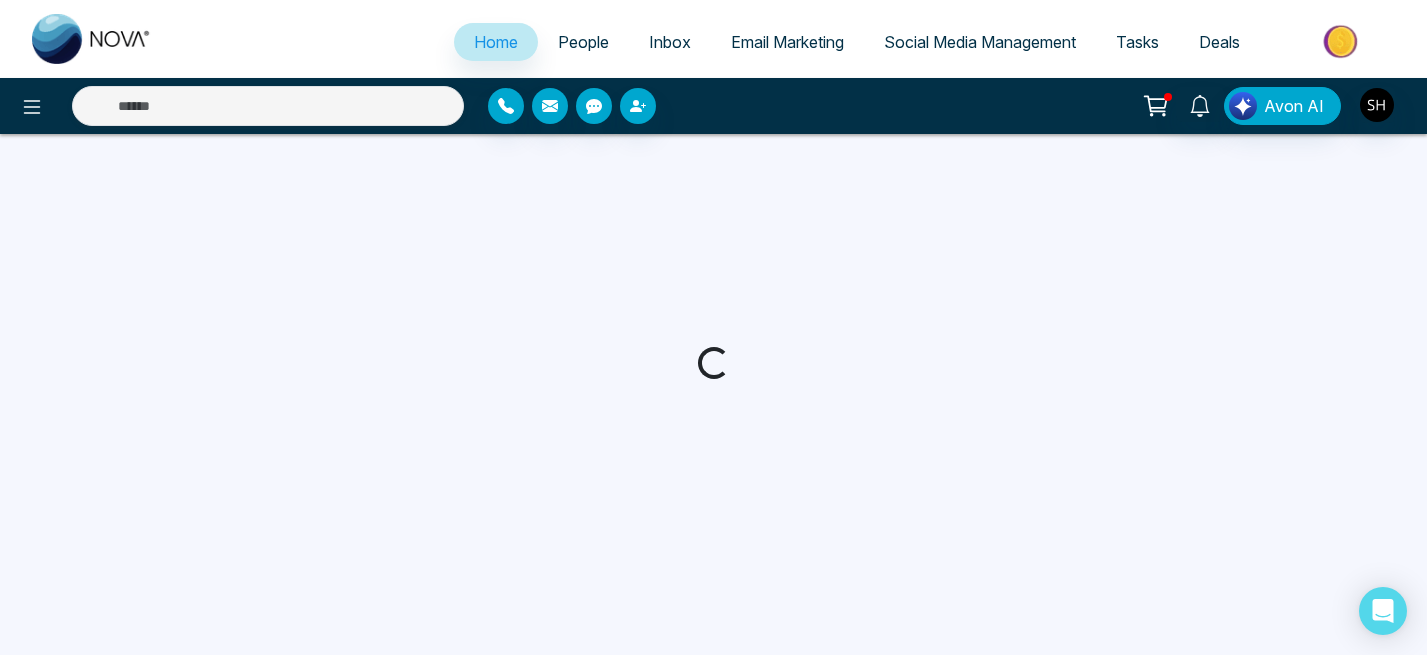 select on "*" 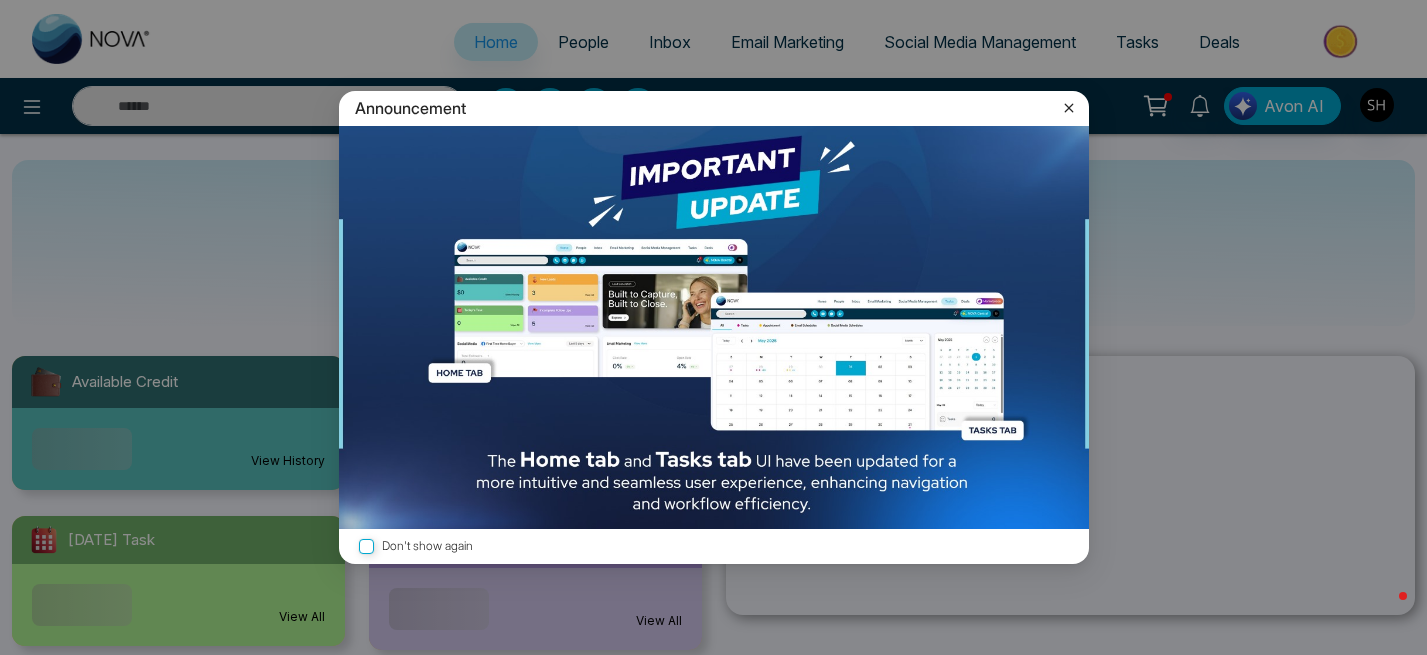 click 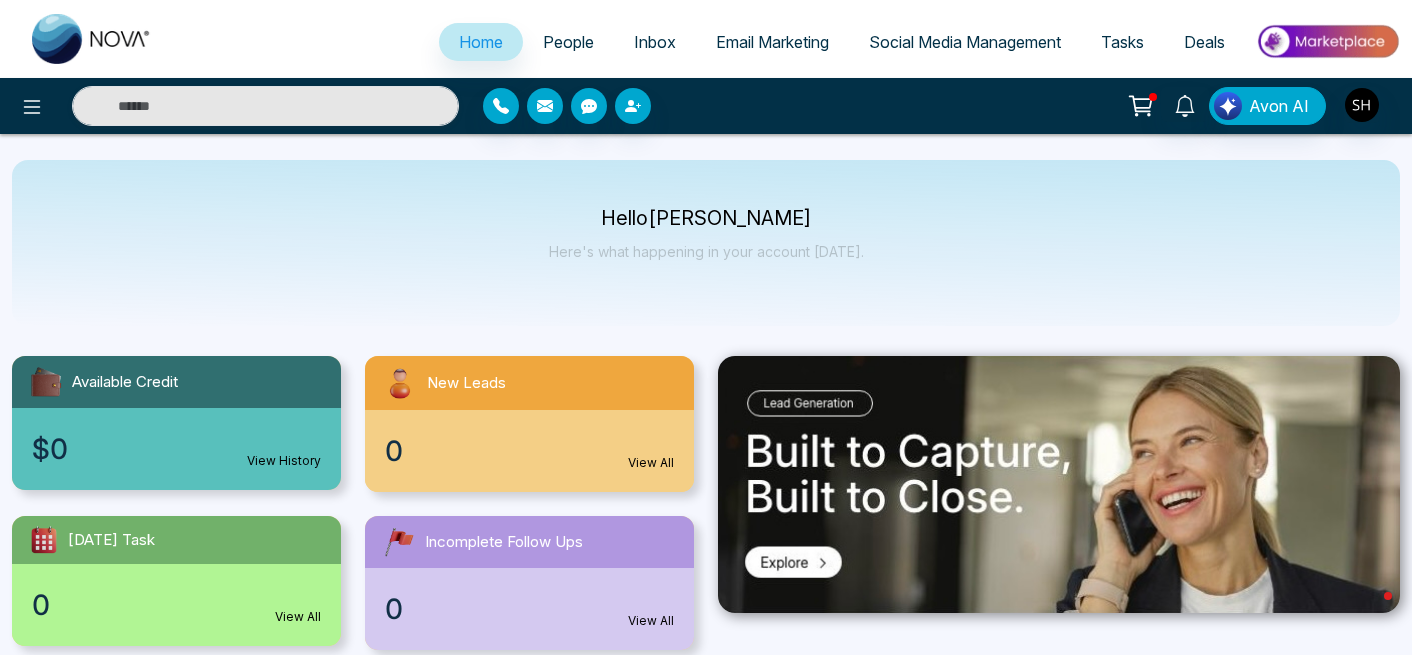 click on "Email Marketing" at bounding box center (772, 42) 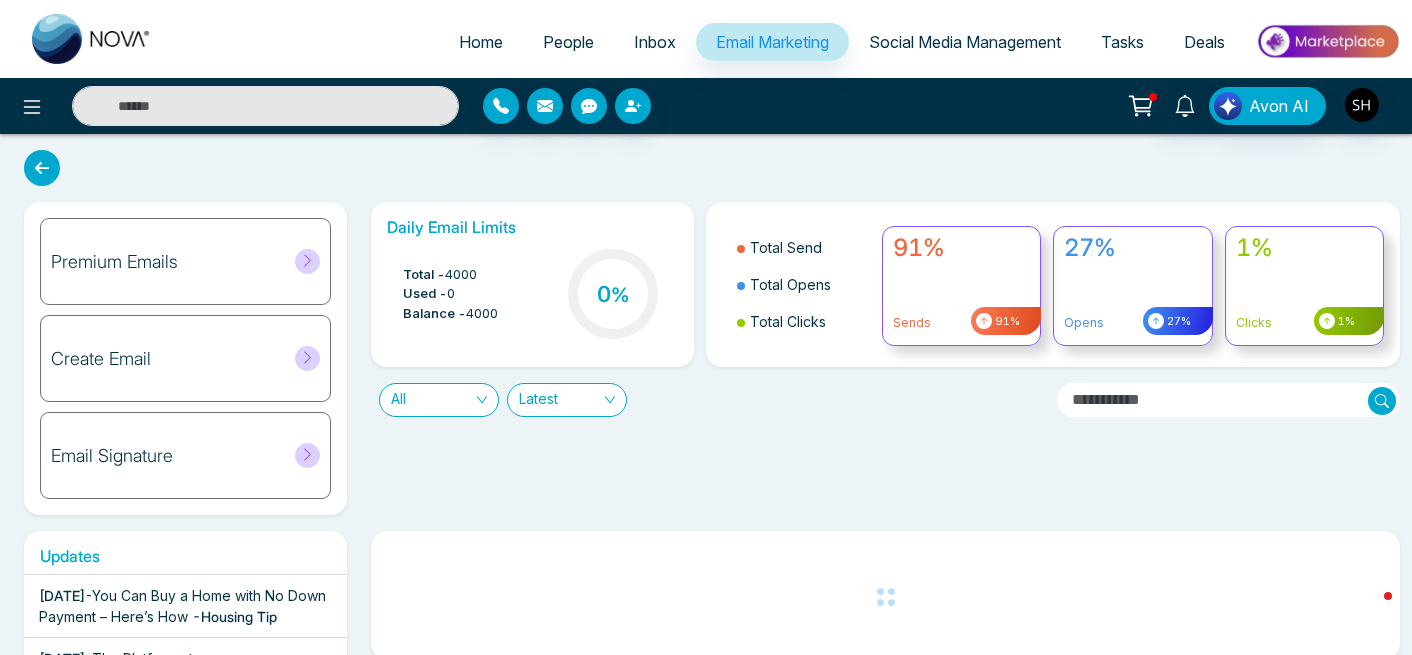 click 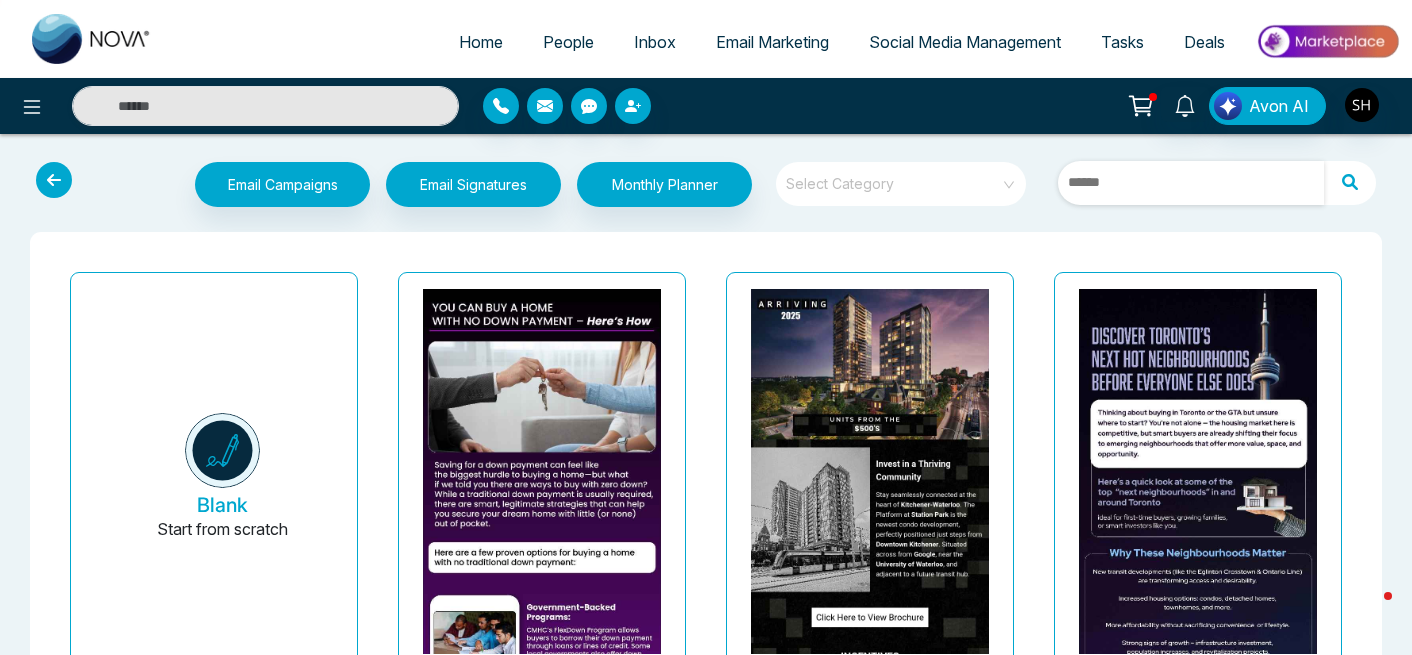 click at bounding box center (1191, 183) 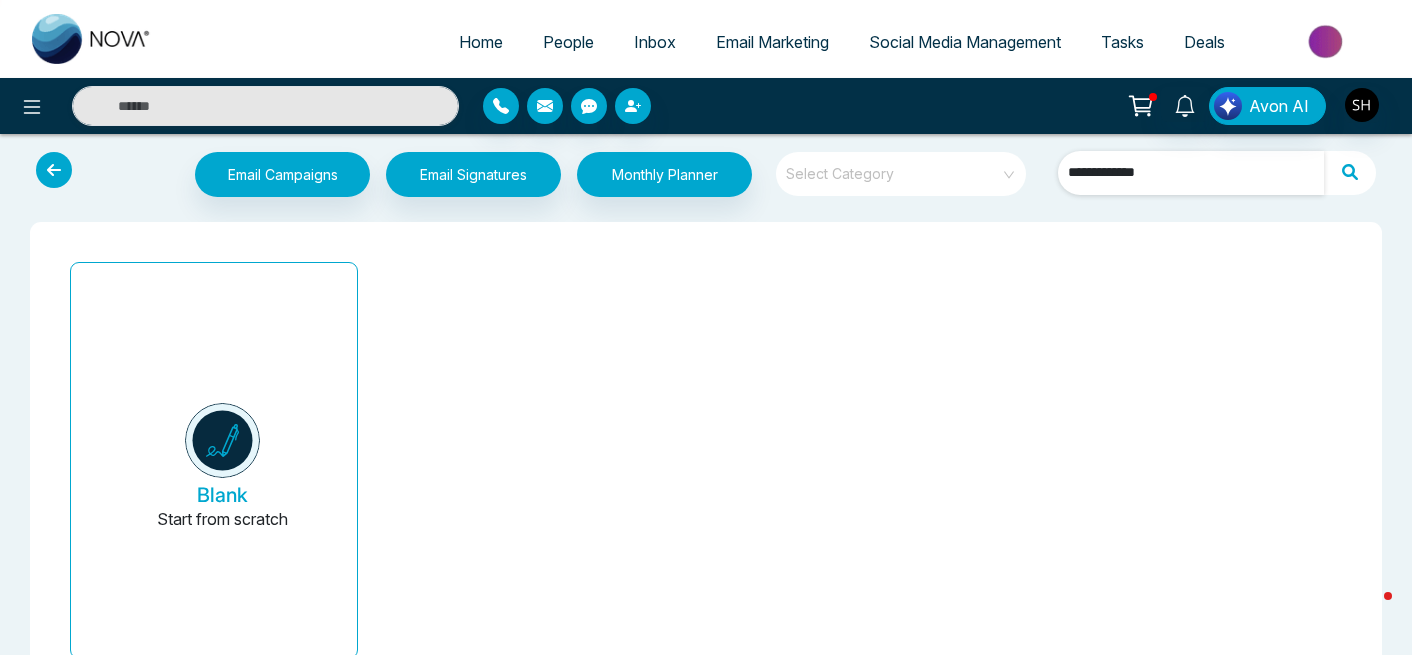 scroll, scrollTop: 0, scrollLeft: 0, axis: both 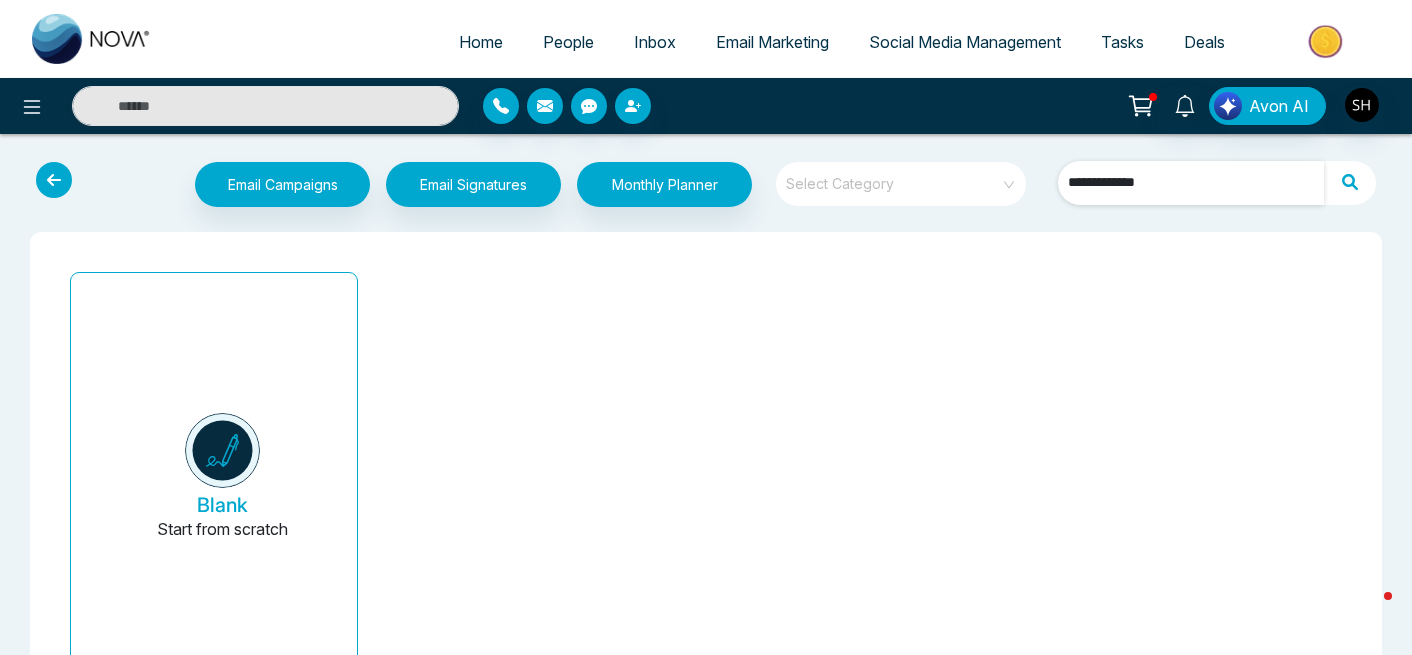 type on "**********" 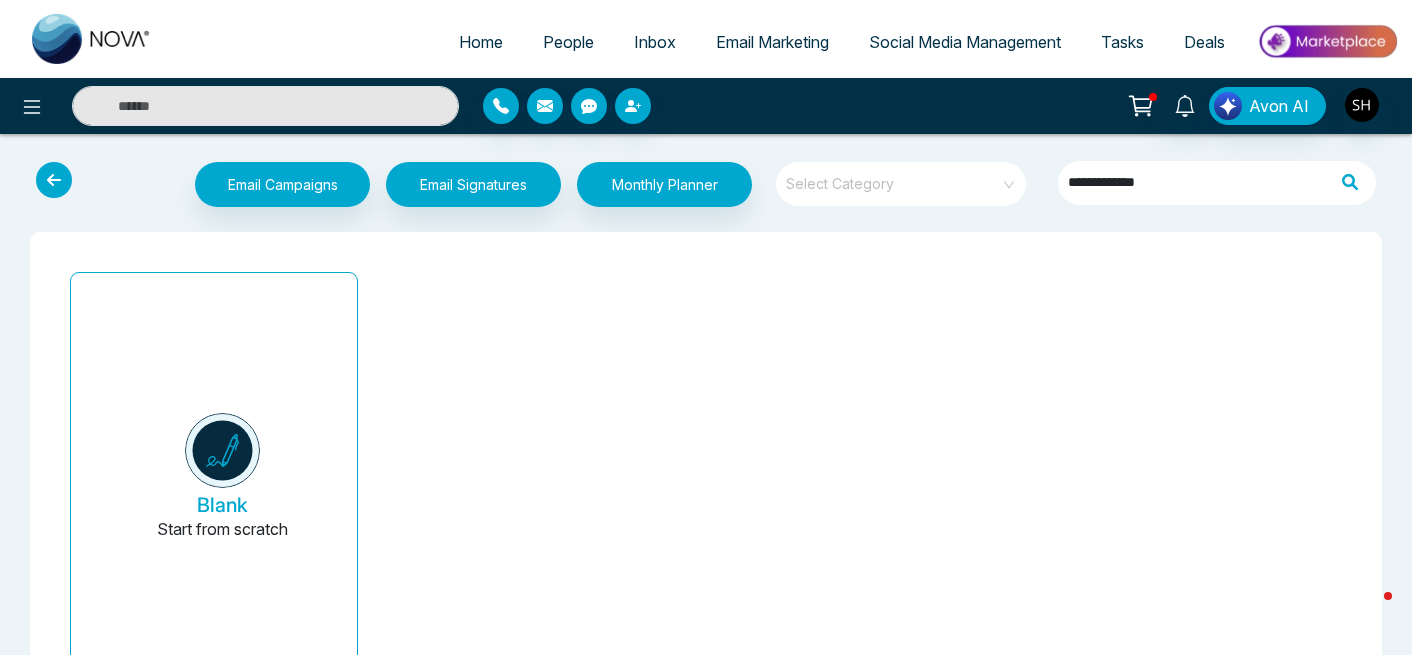 click on "Email Marketing" at bounding box center (772, 42) 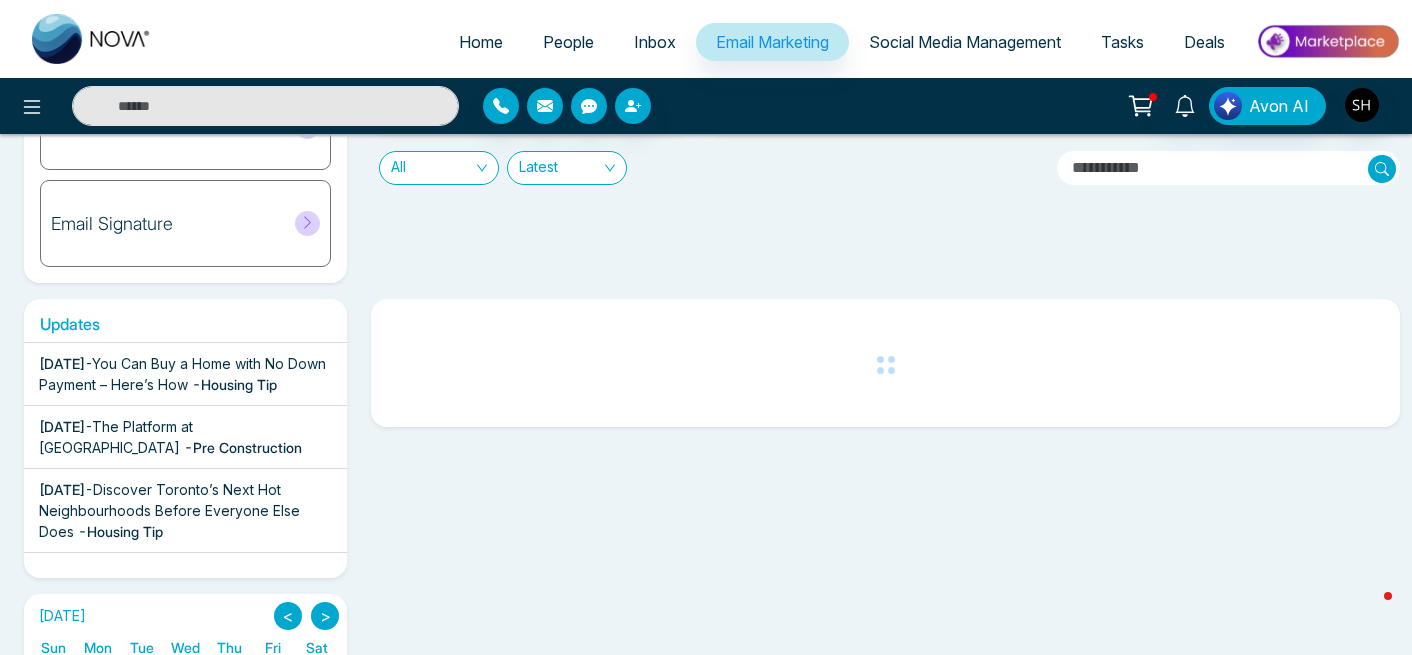 scroll, scrollTop: 234, scrollLeft: 0, axis: vertical 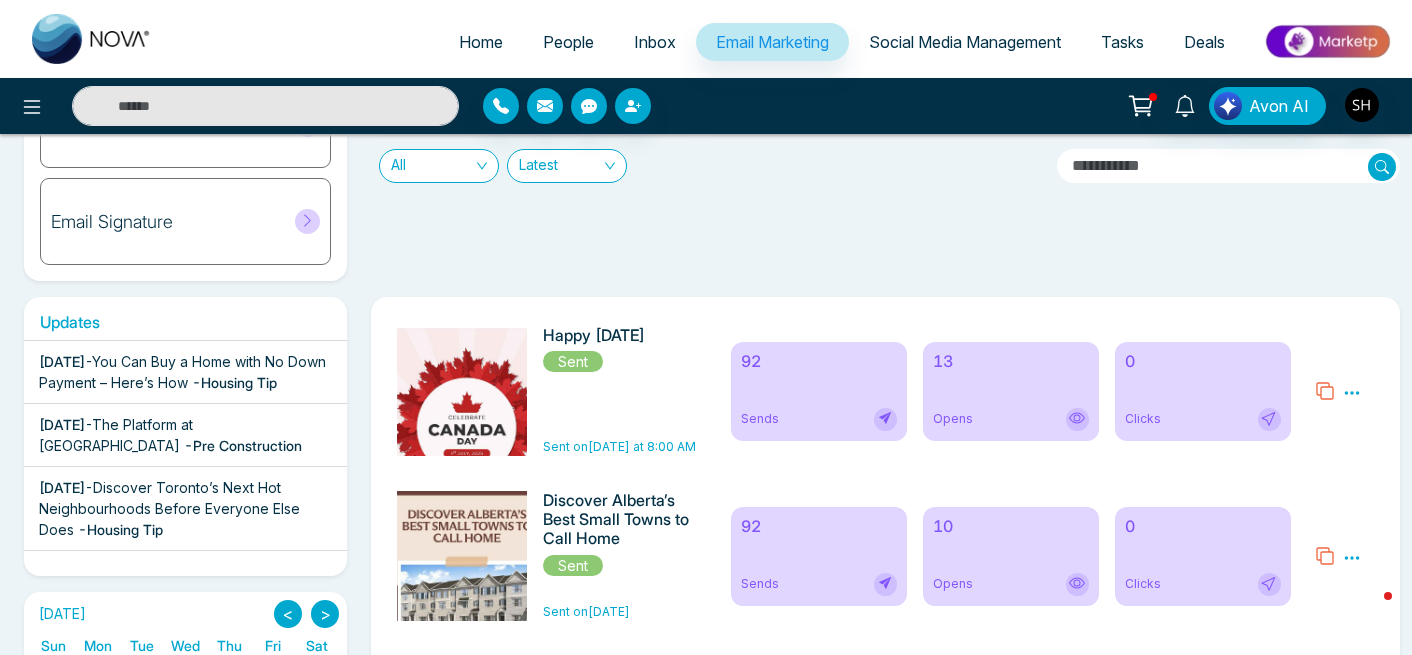 click on "Social Media Management" at bounding box center [965, 42] 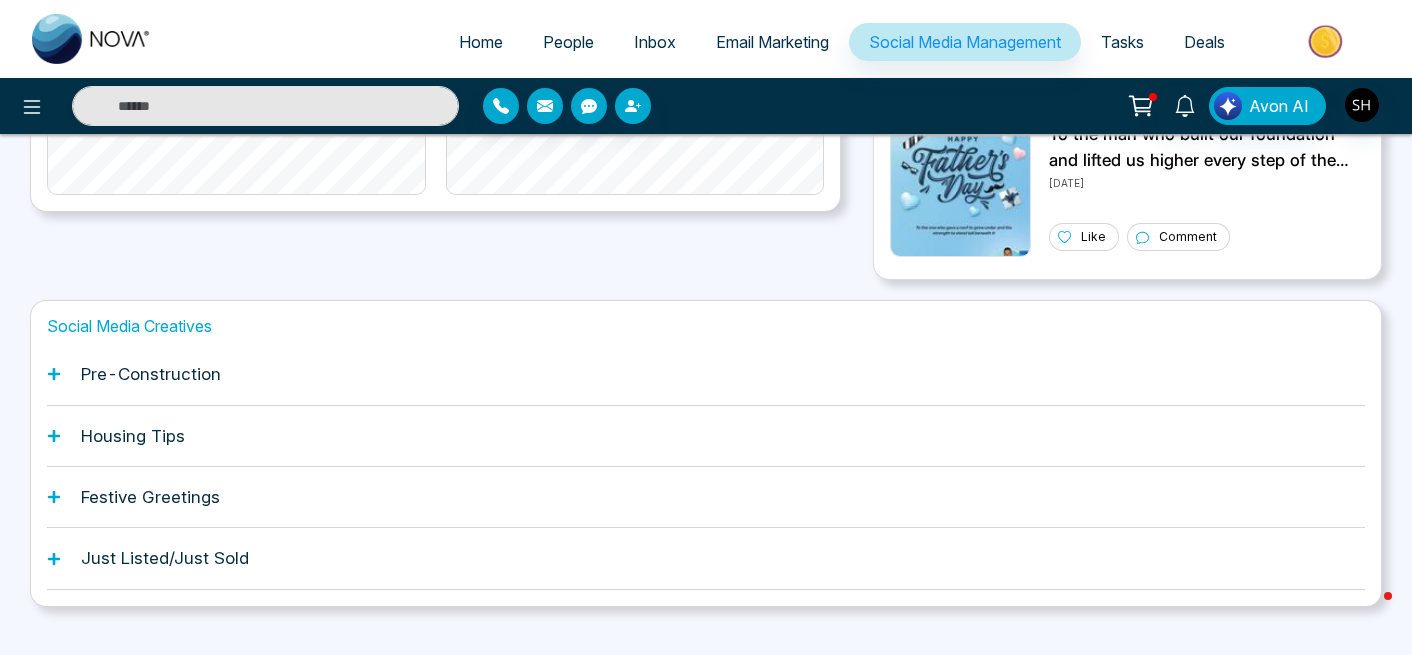 scroll, scrollTop: 637, scrollLeft: 0, axis: vertical 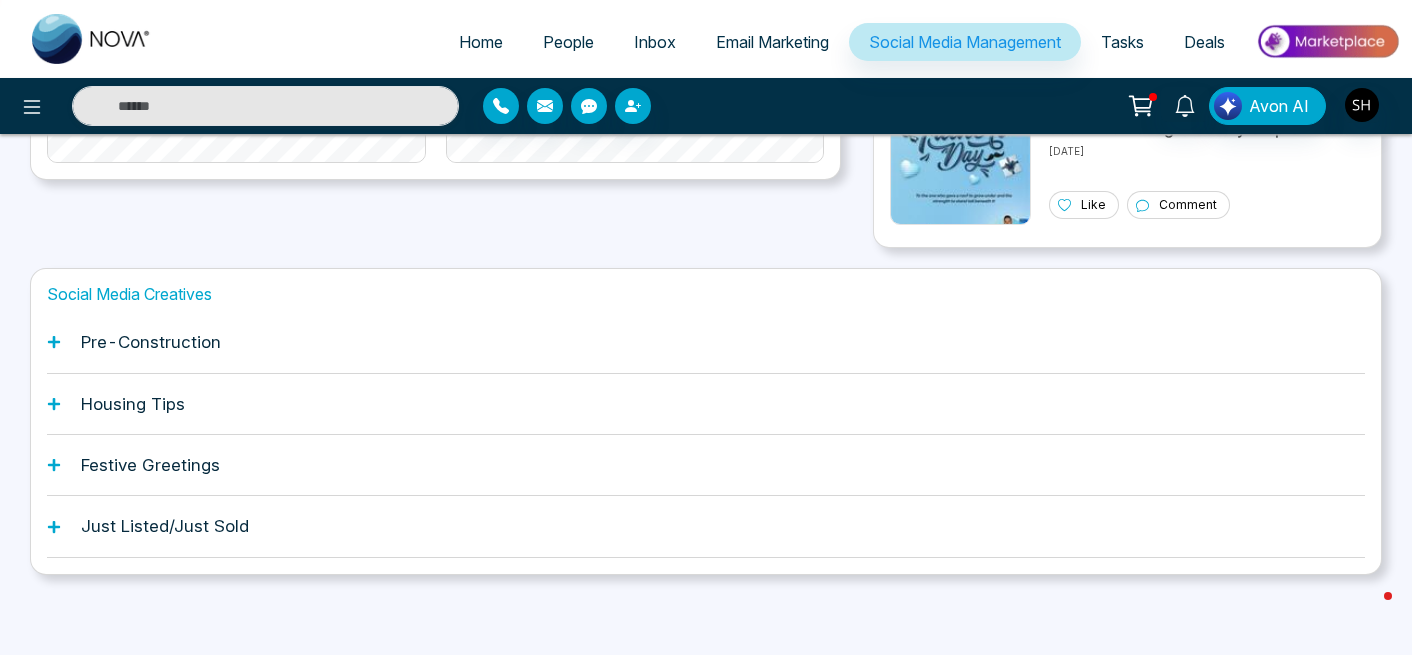 click 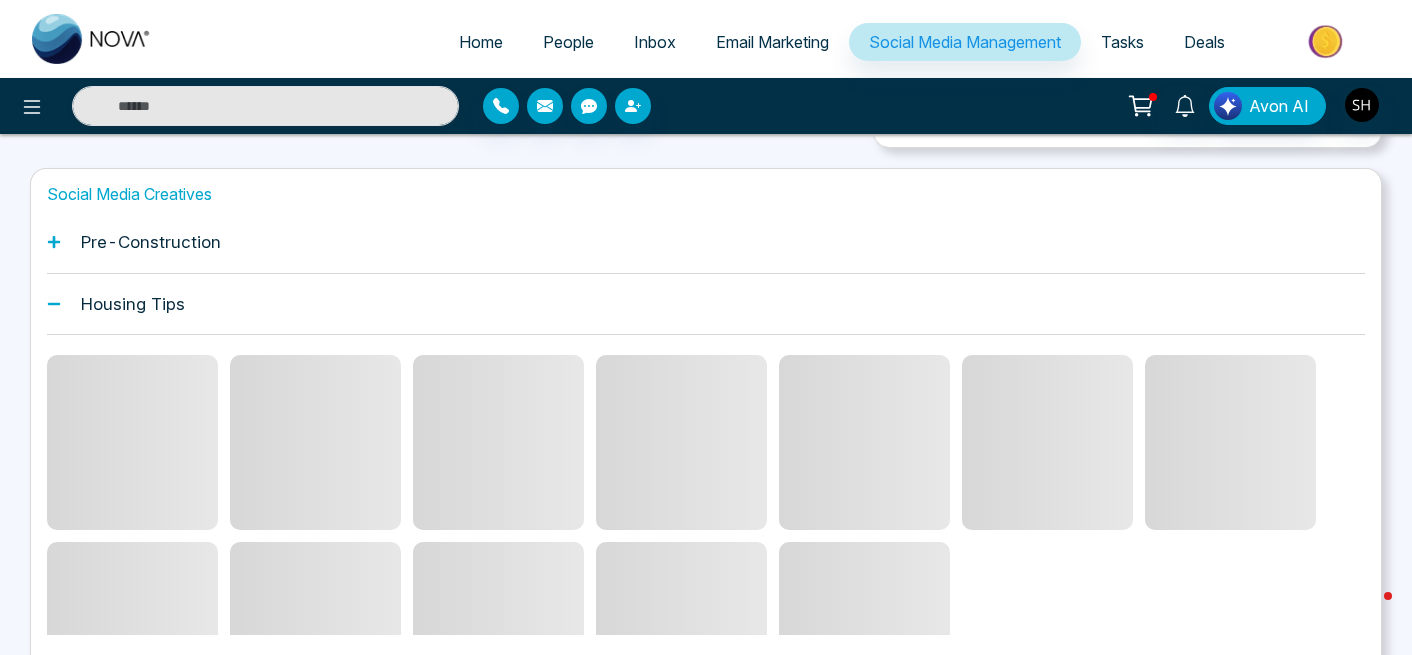 scroll, scrollTop: 739, scrollLeft: 0, axis: vertical 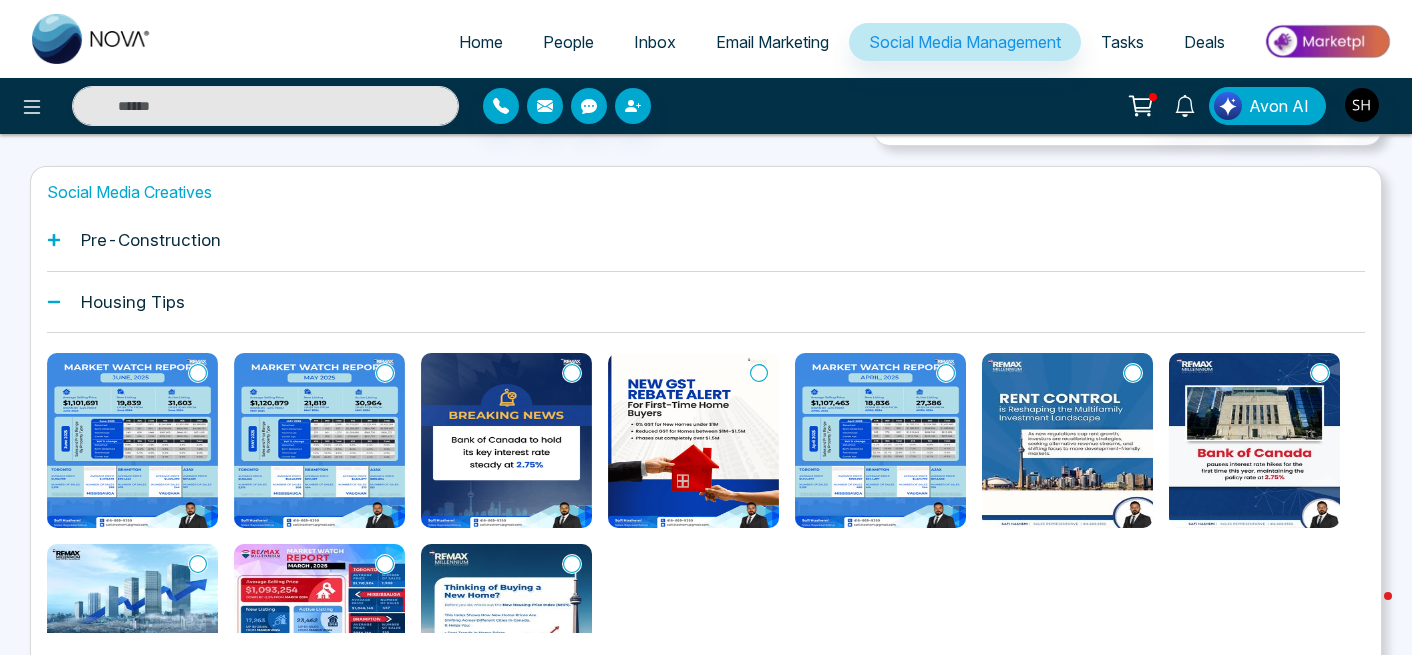 click 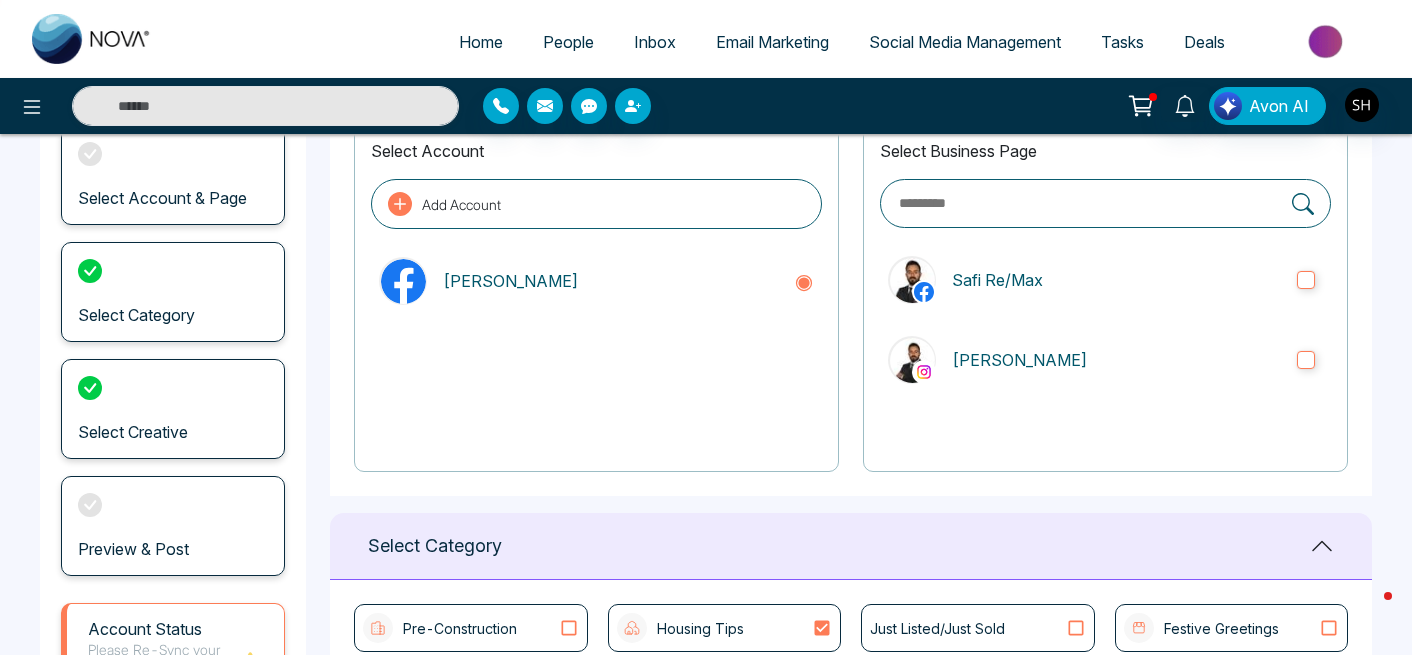scroll, scrollTop: 150, scrollLeft: 0, axis: vertical 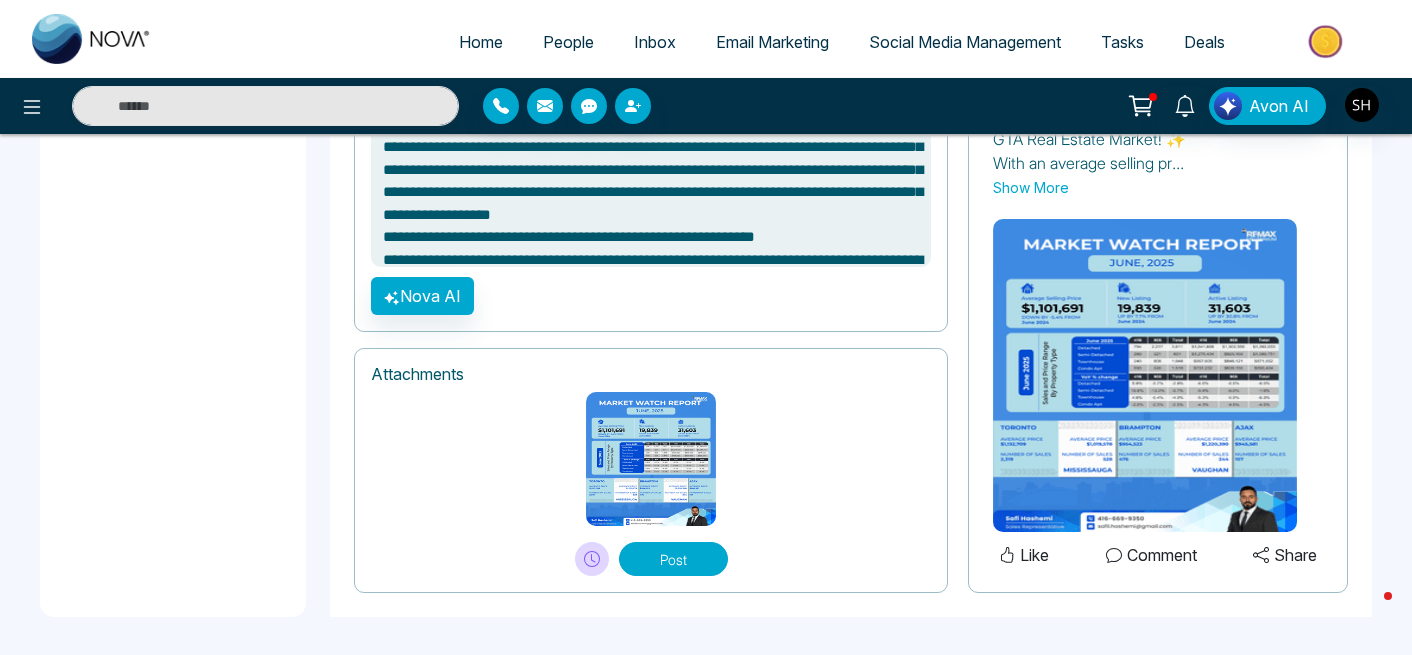 click on "Post" at bounding box center [673, 559] 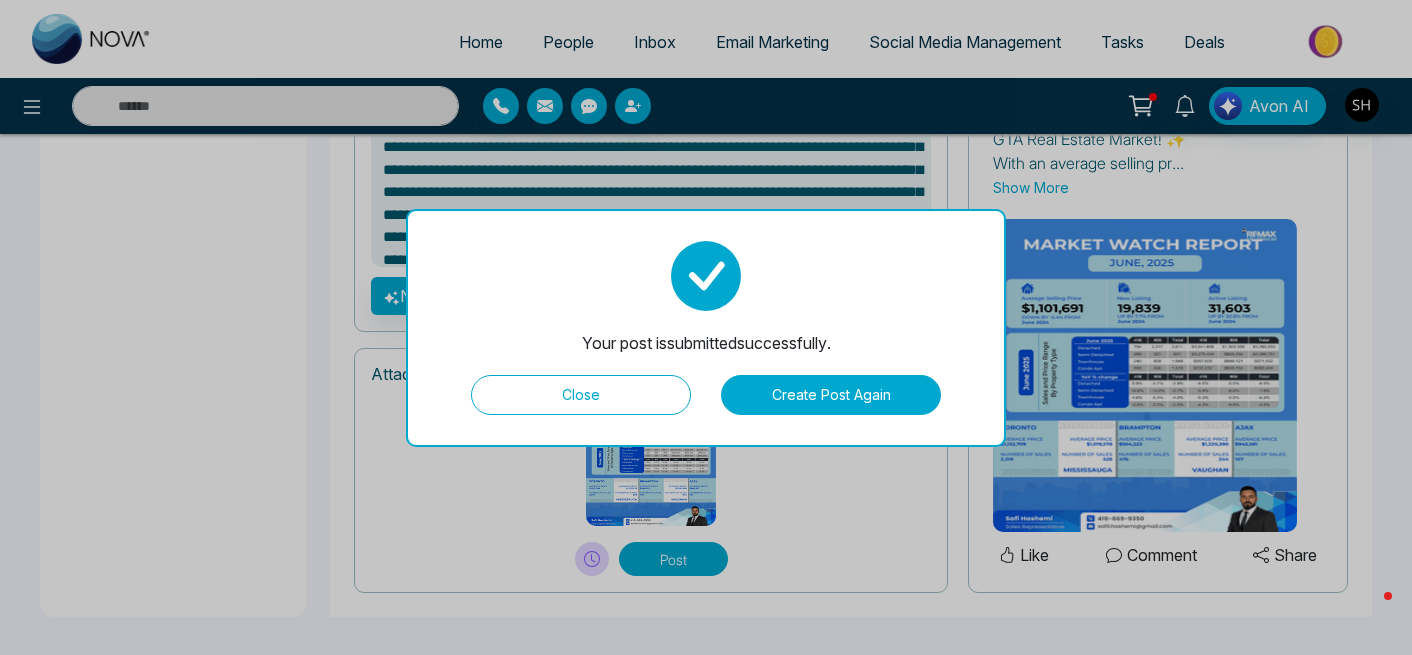 type on "**********" 